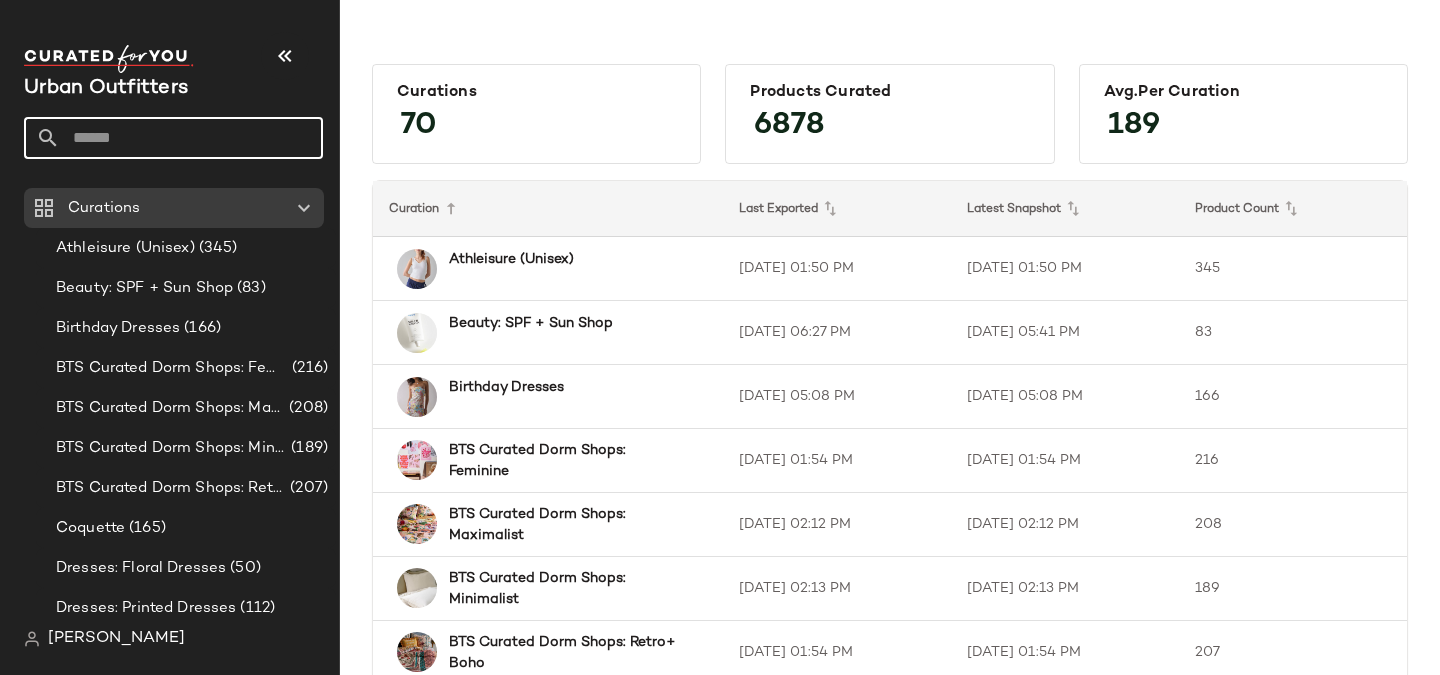 scroll, scrollTop: 0, scrollLeft: 0, axis: both 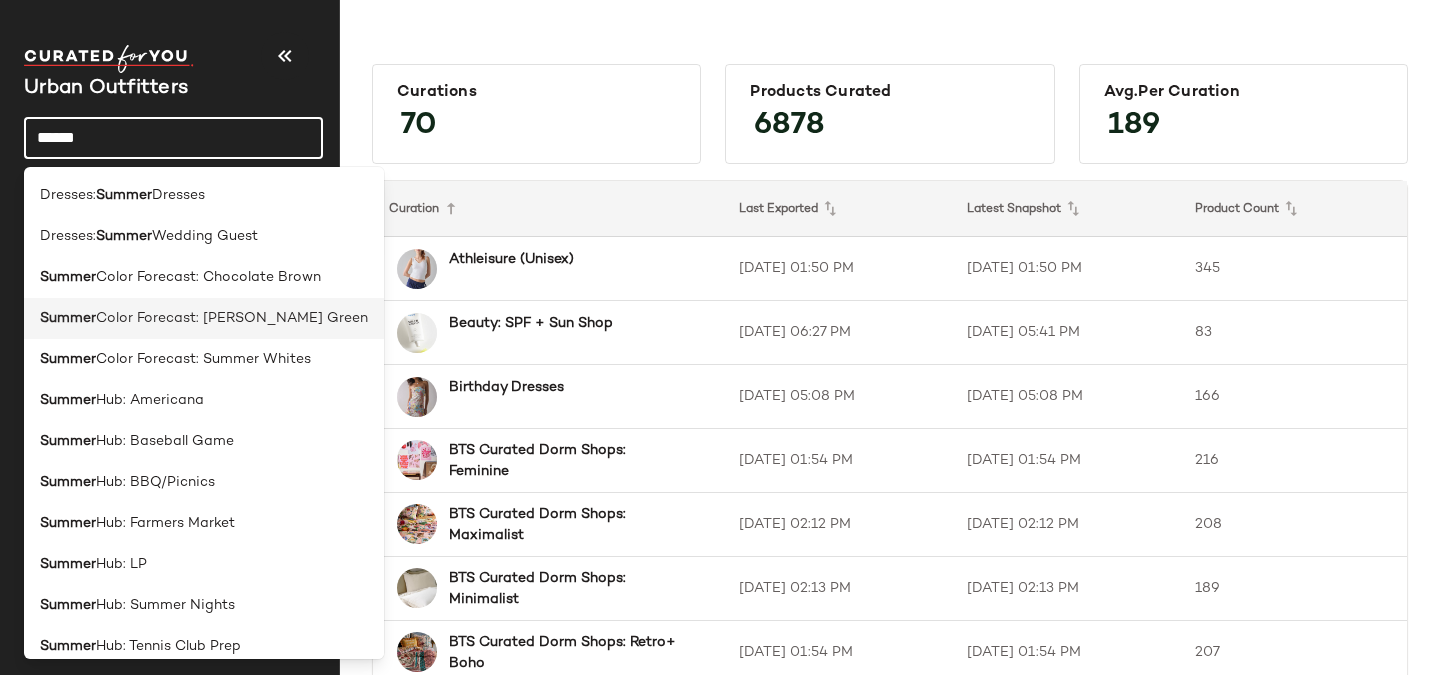 type on "******" 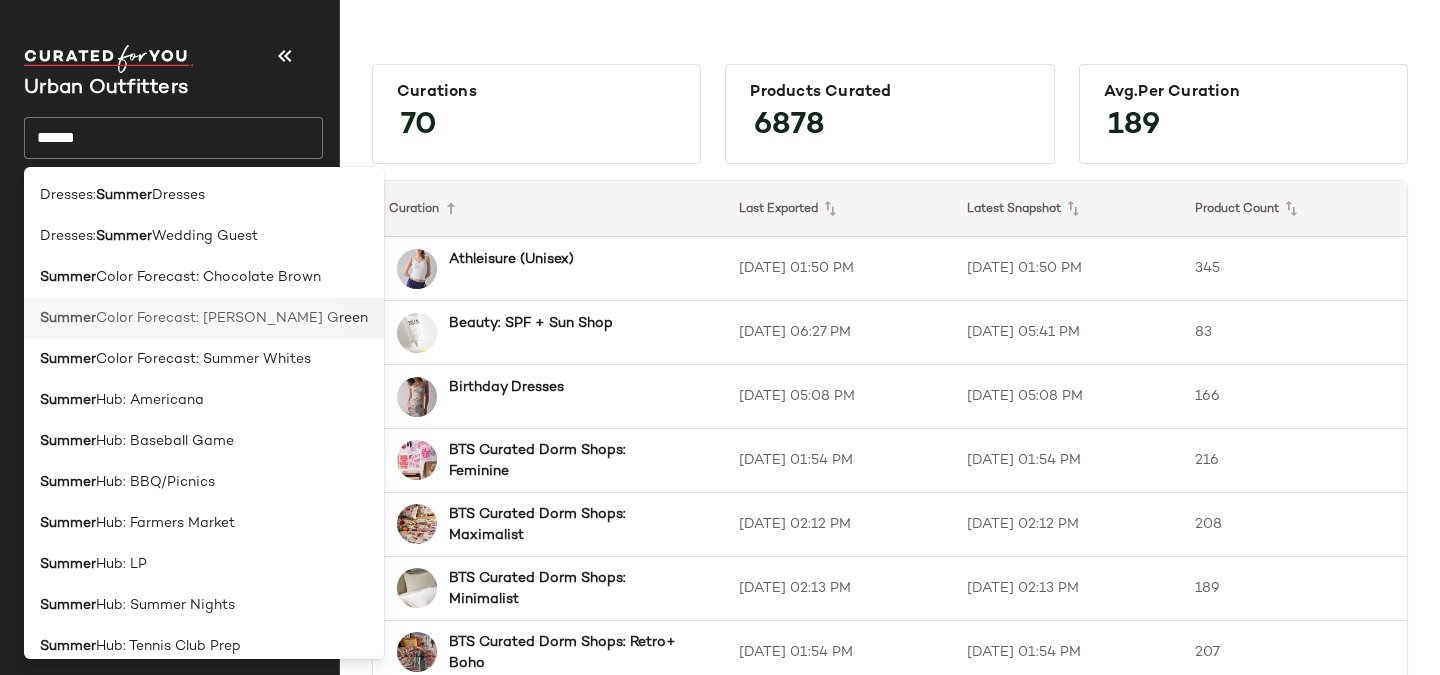 click on "Color Forecast: Dill Green" at bounding box center (232, 318) 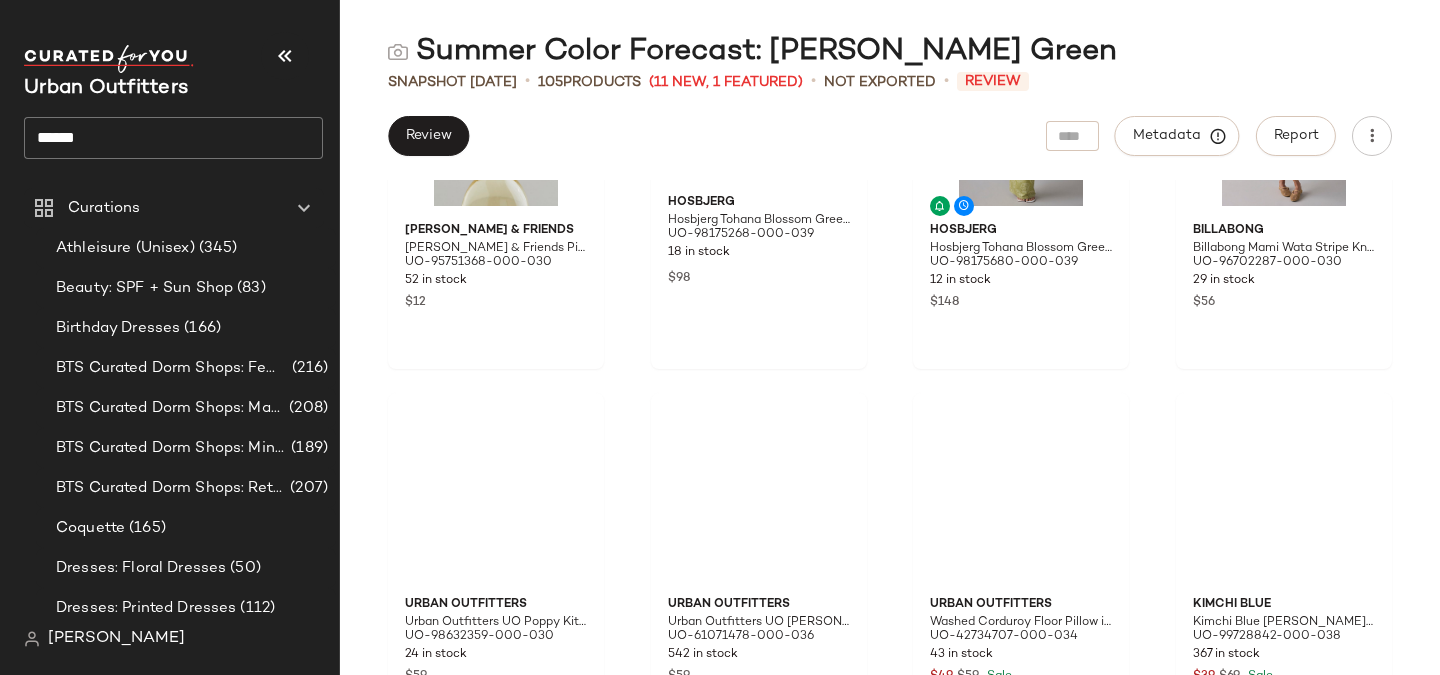 scroll, scrollTop: 1585, scrollLeft: 0, axis: vertical 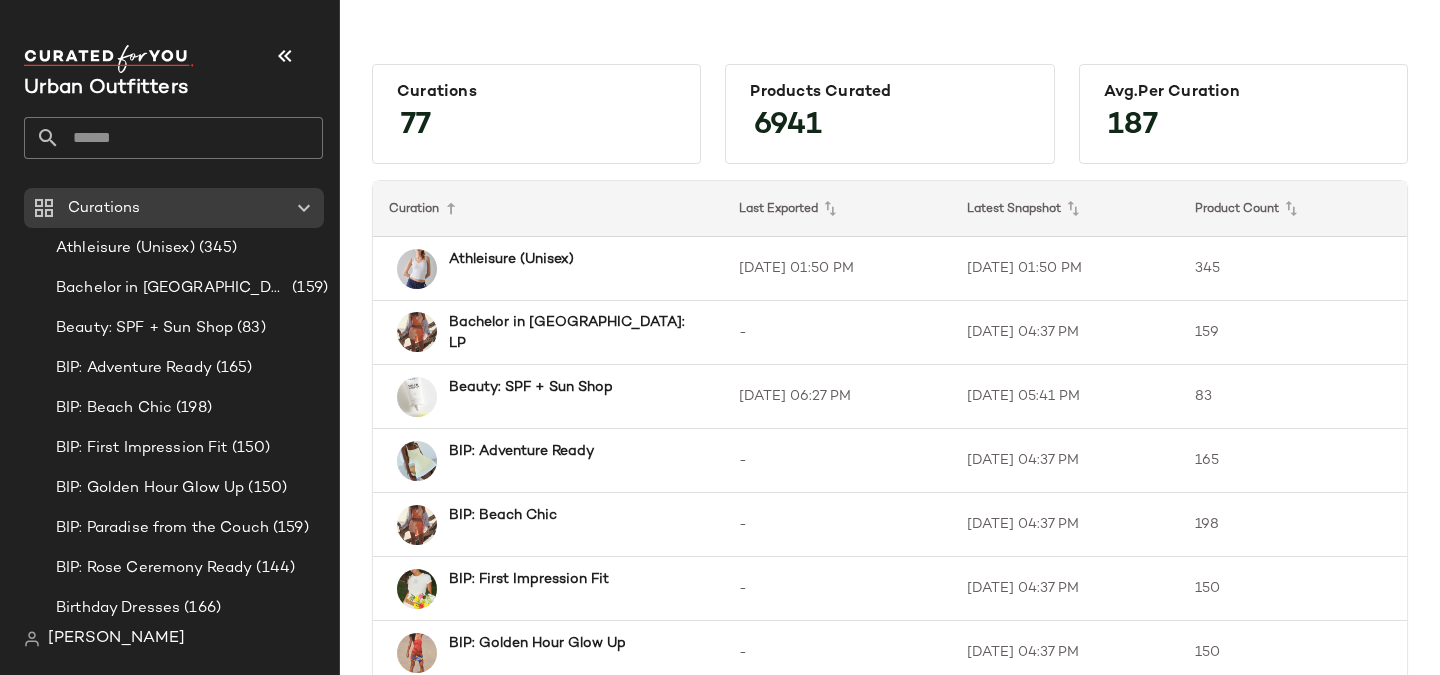 click 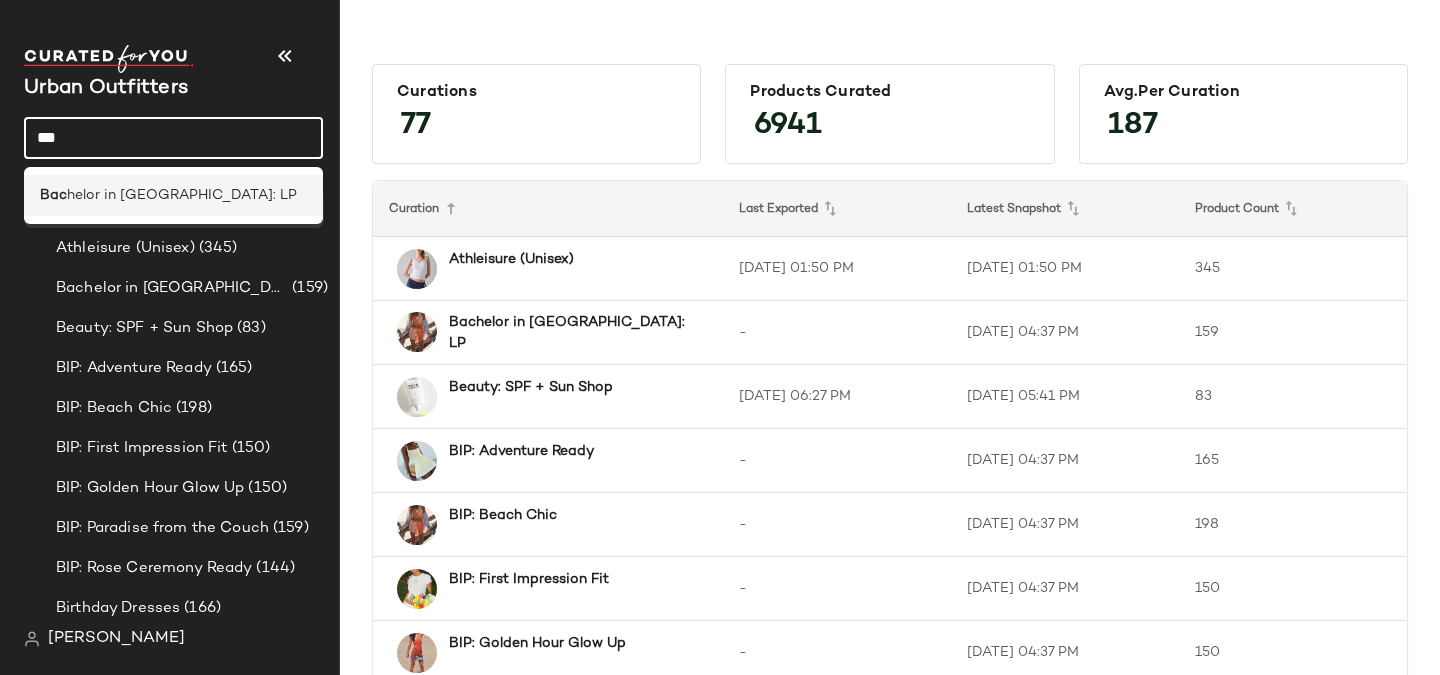 click on "helor in [GEOGRAPHIC_DATA]: LP" at bounding box center [182, 195] 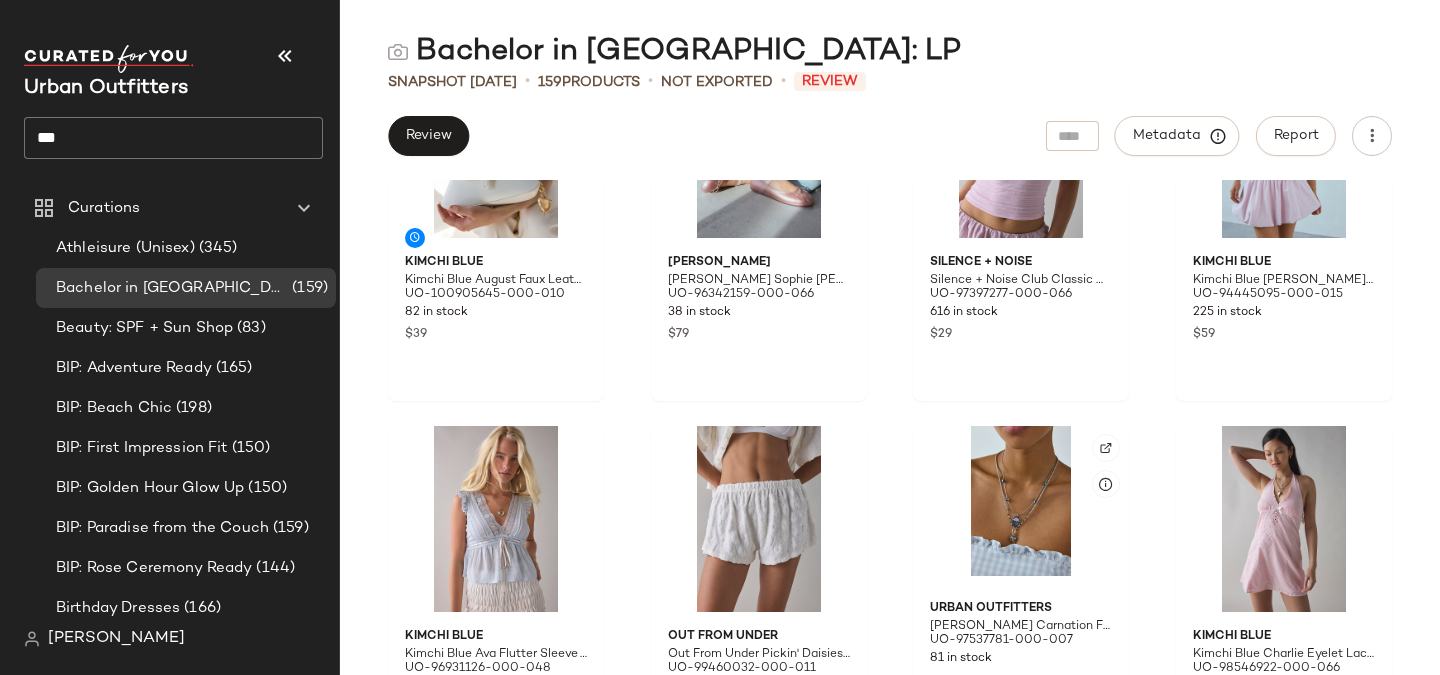 scroll, scrollTop: 6526, scrollLeft: 0, axis: vertical 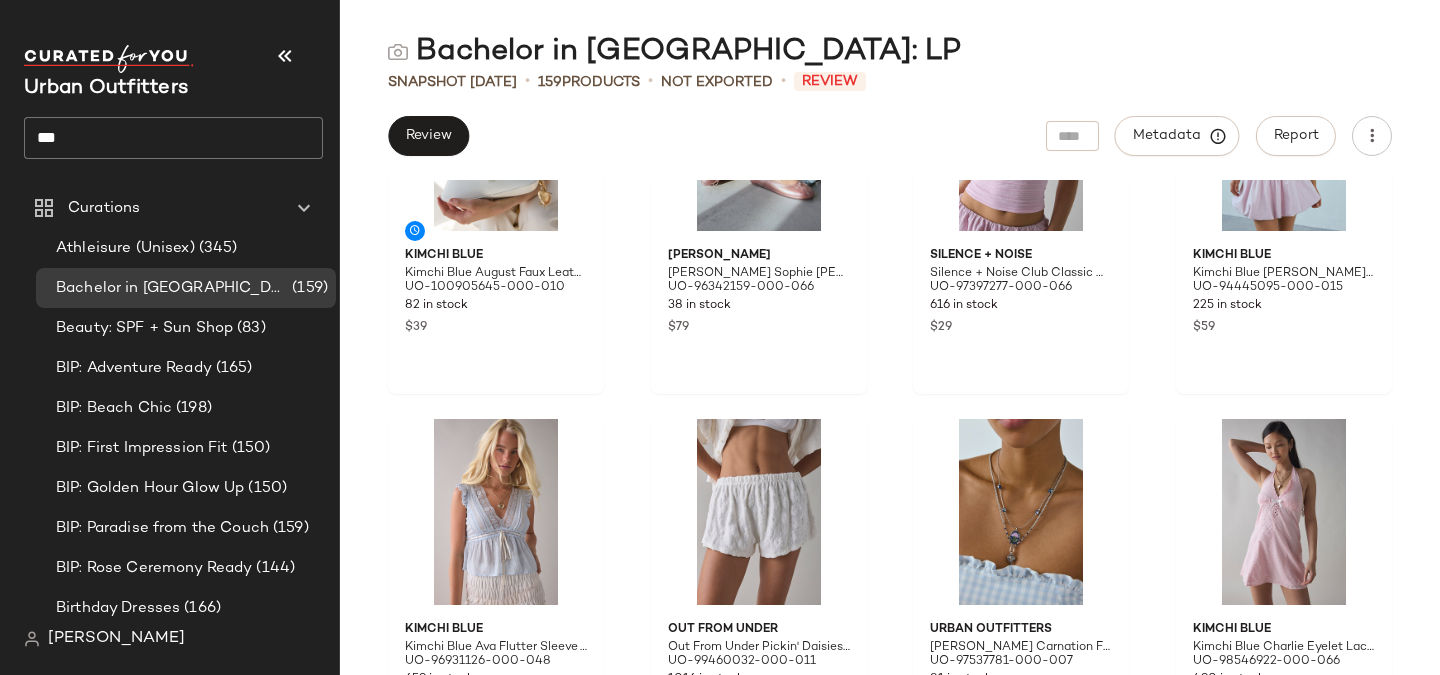 click on "***" 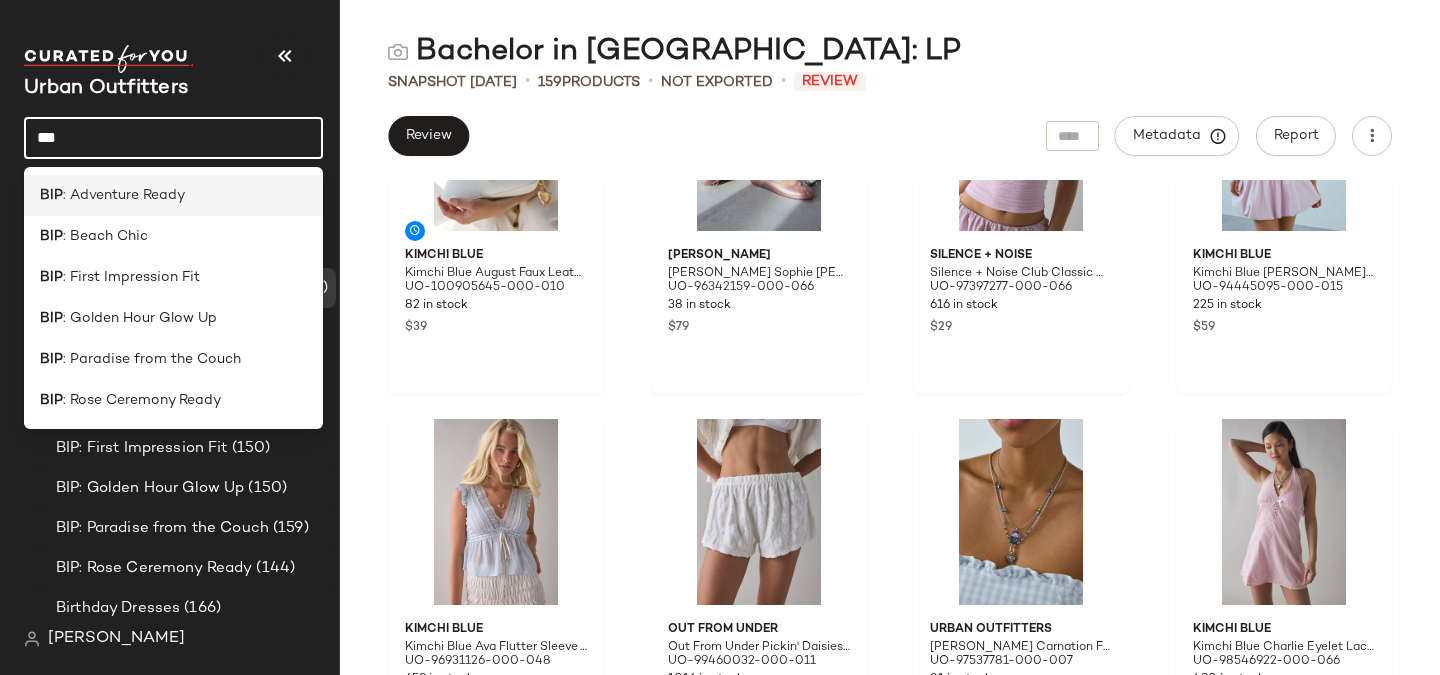 type on "***" 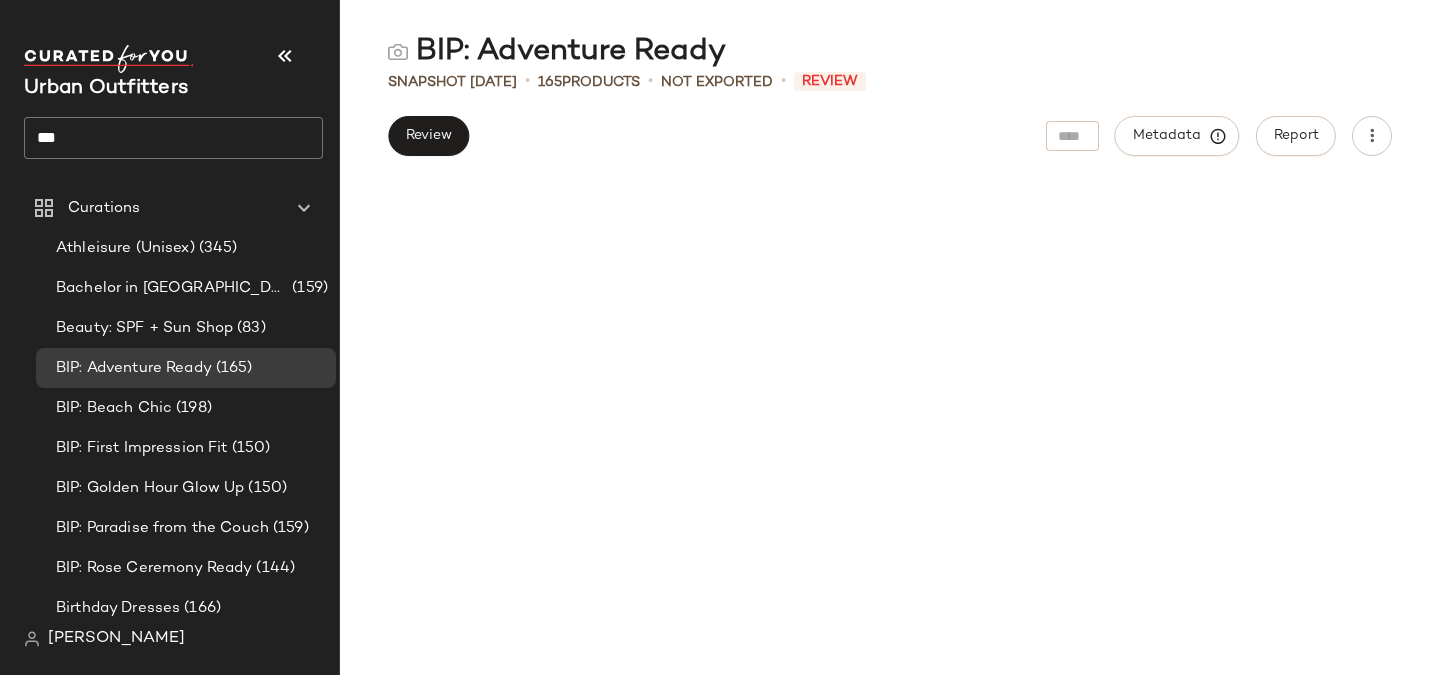 scroll, scrollTop: 0, scrollLeft: 0, axis: both 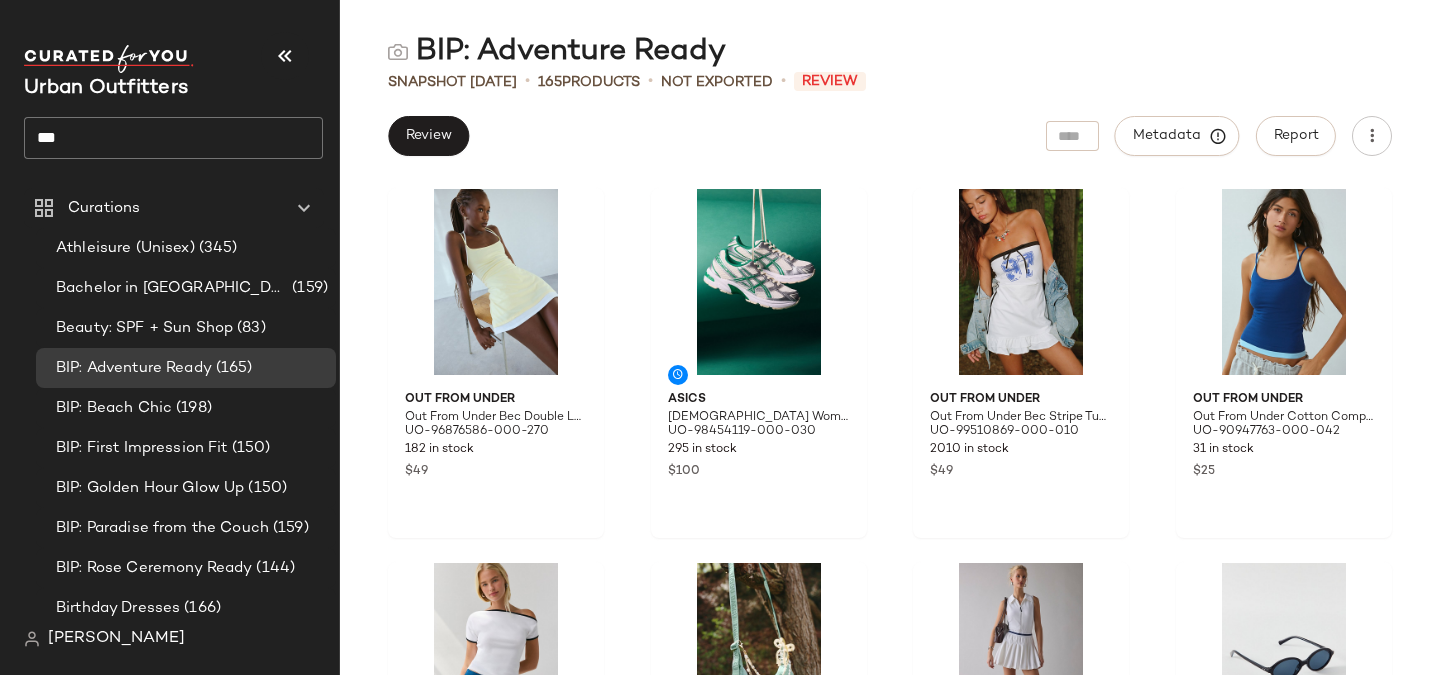 click on "***" 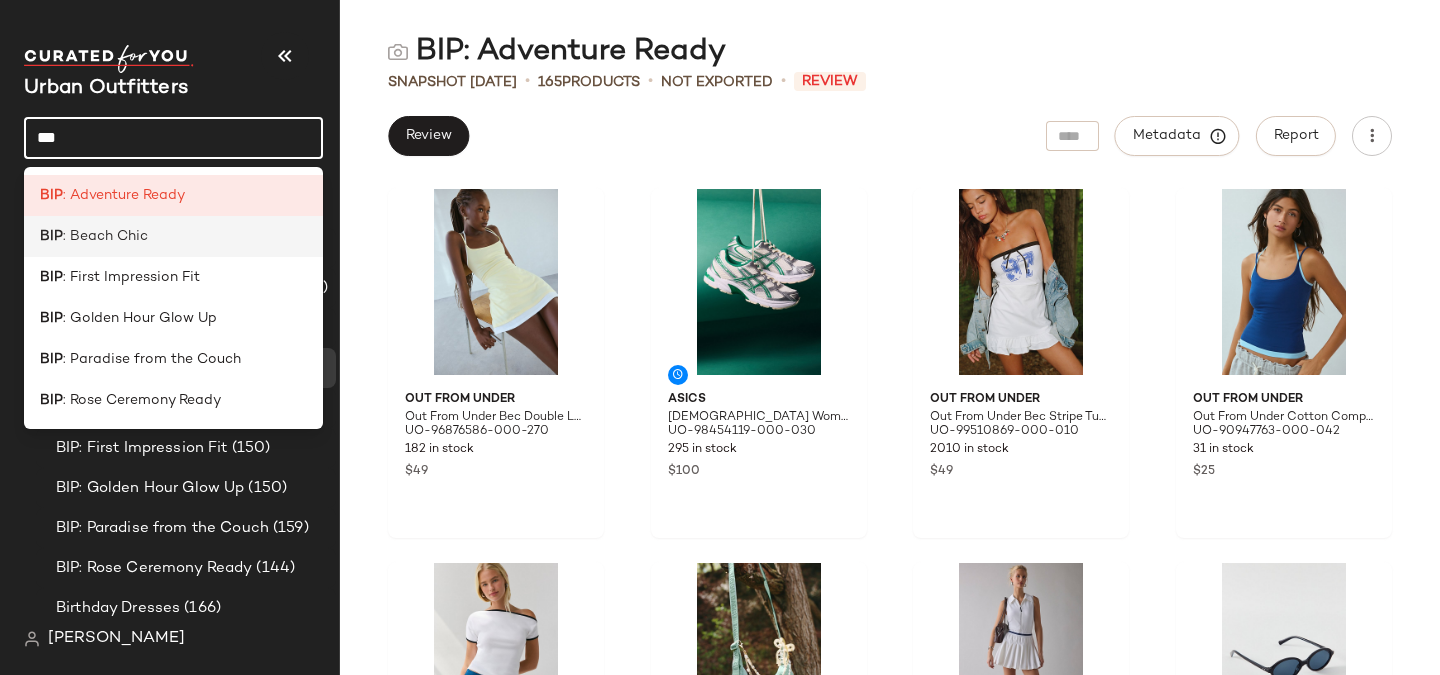 click on ": Beach Chic" at bounding box center [105, 236] 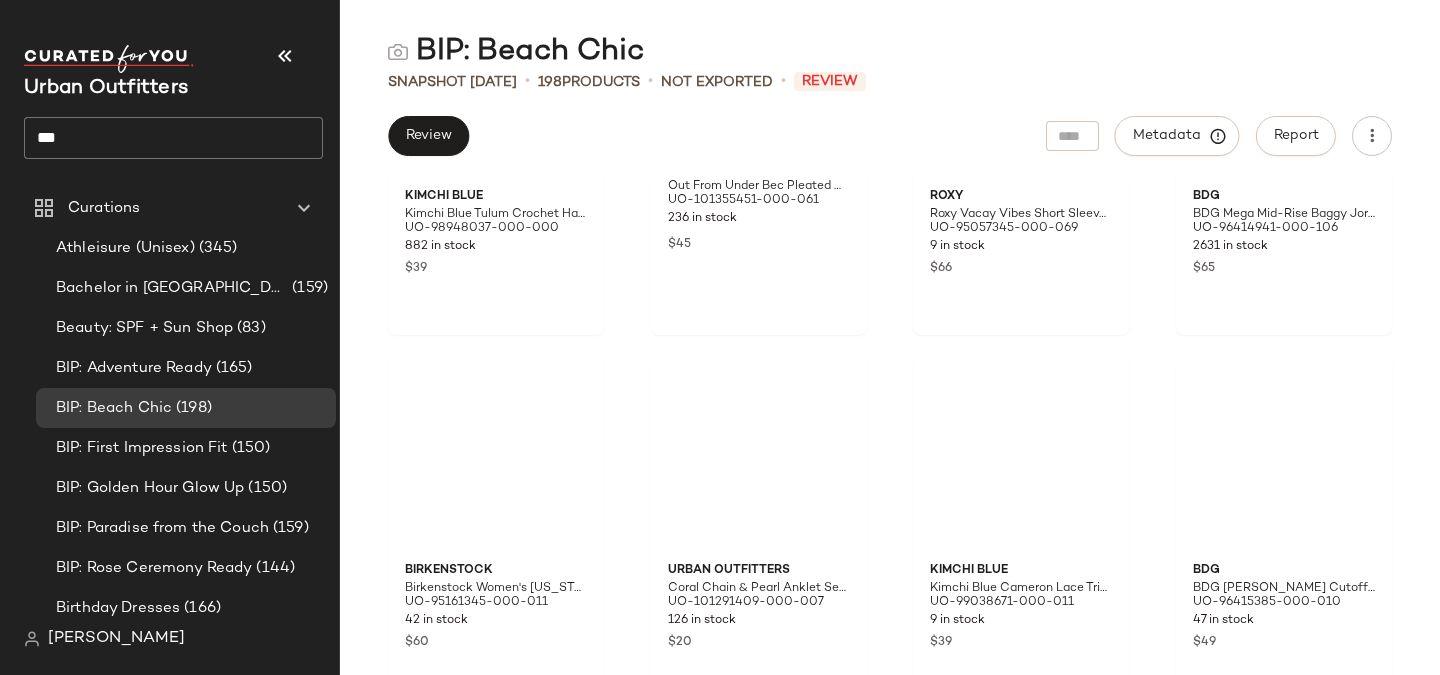scroll, scrollTop: 5116, scrollLeft: 0, axis: vertical 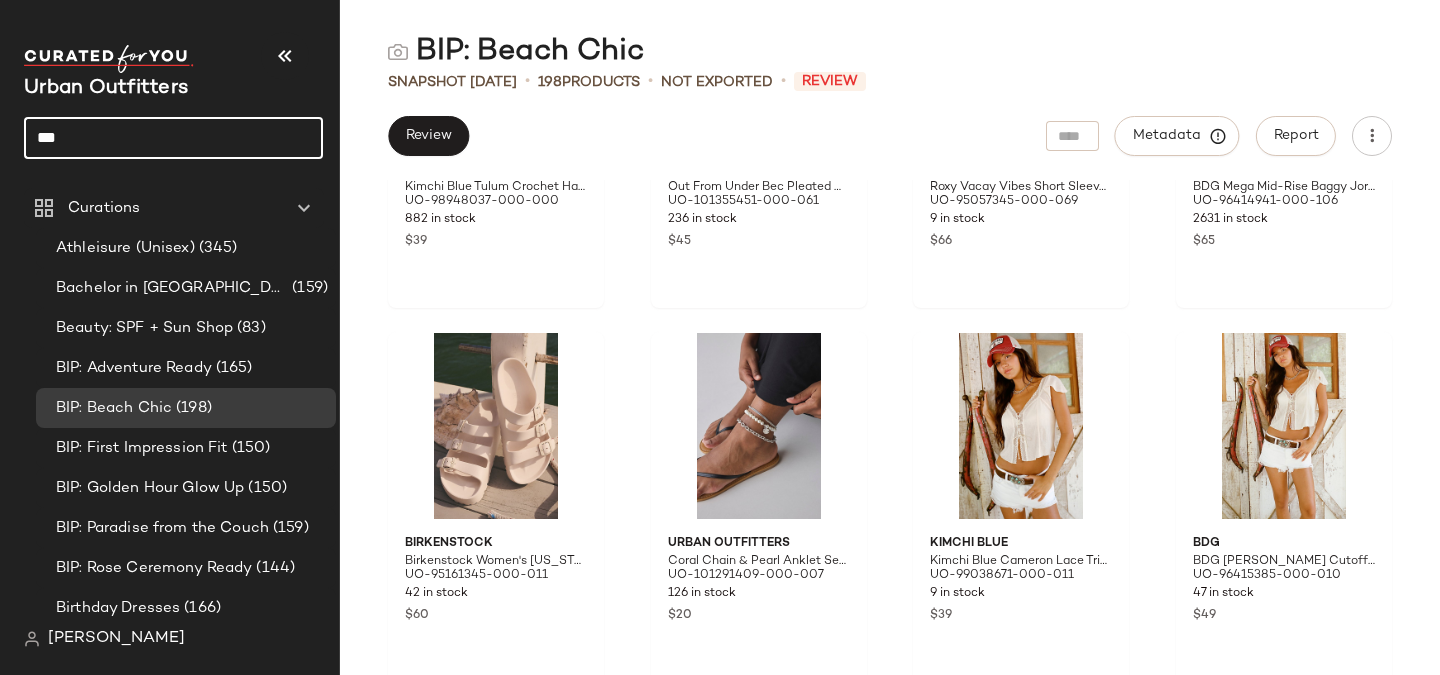 click on "***" 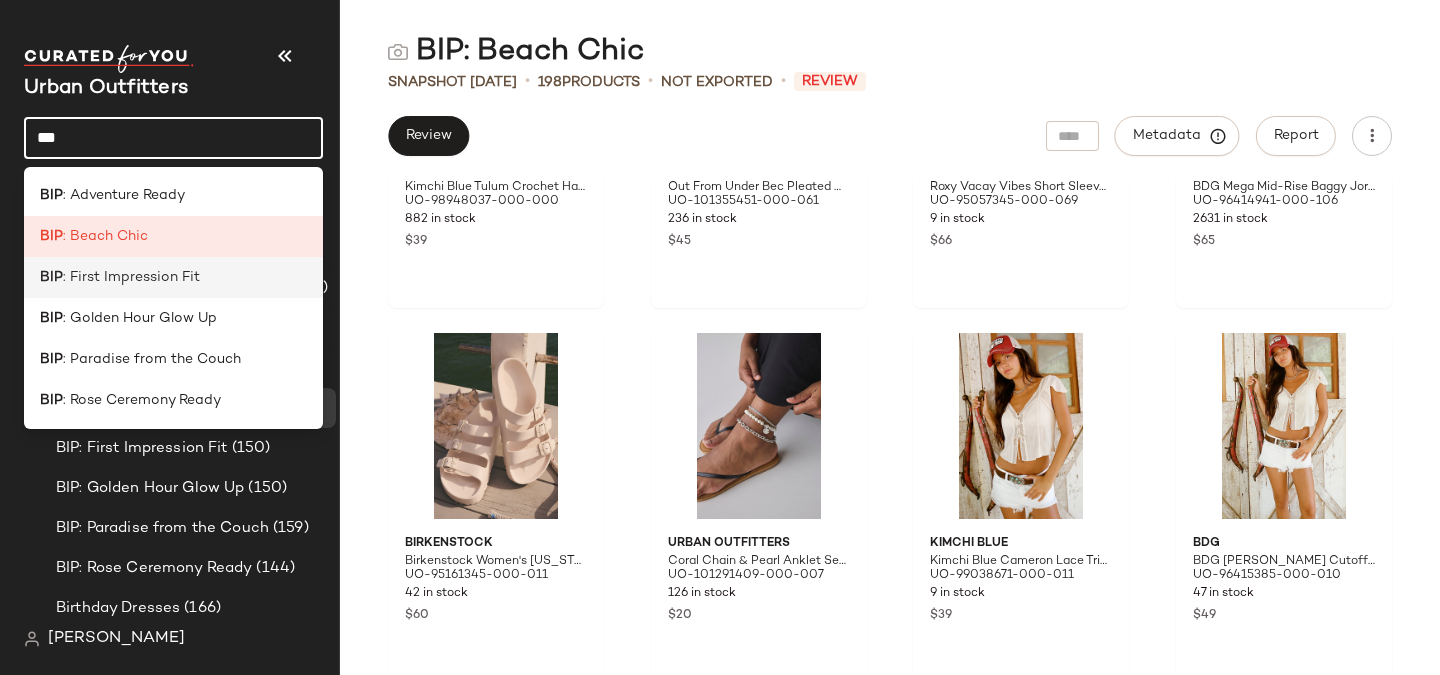 click on ": First Impression Fit" at bounding box center [131, 277] 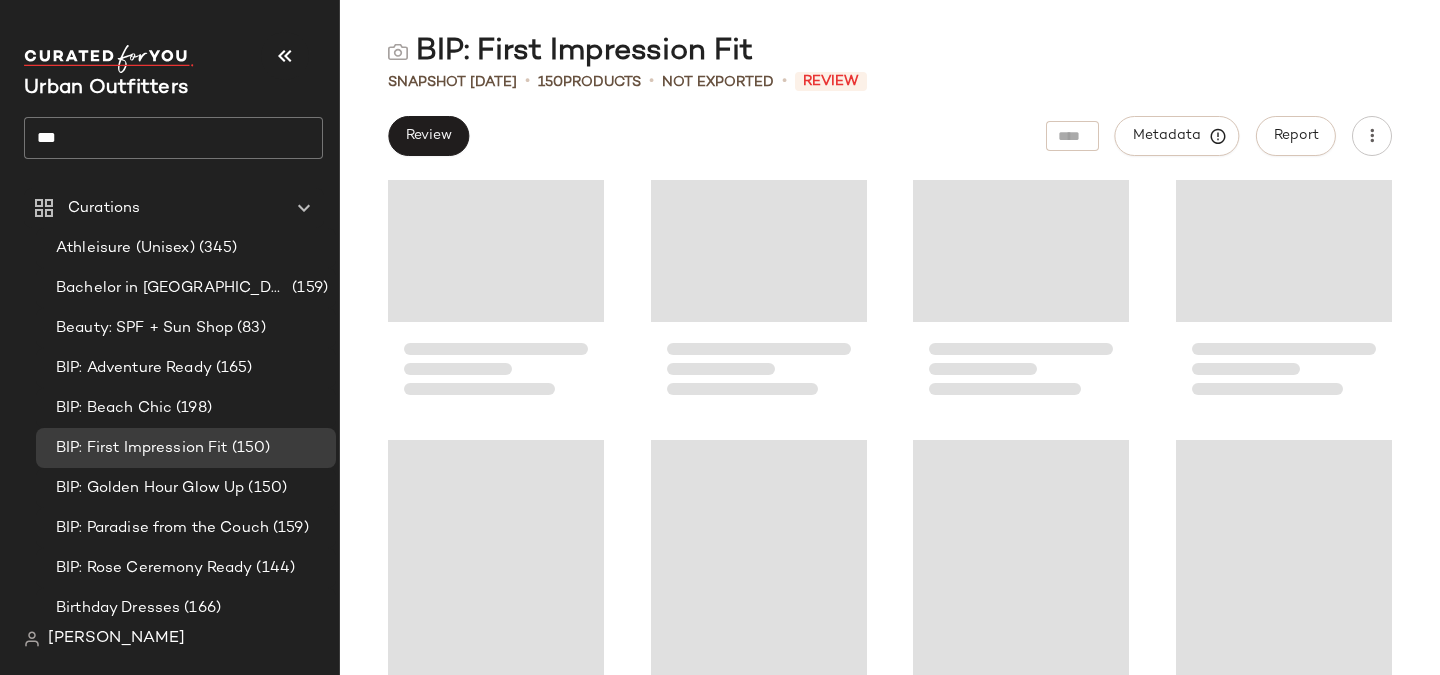 scroll, scrollTop: 4074, scrollLeft: 0, axis: vertical 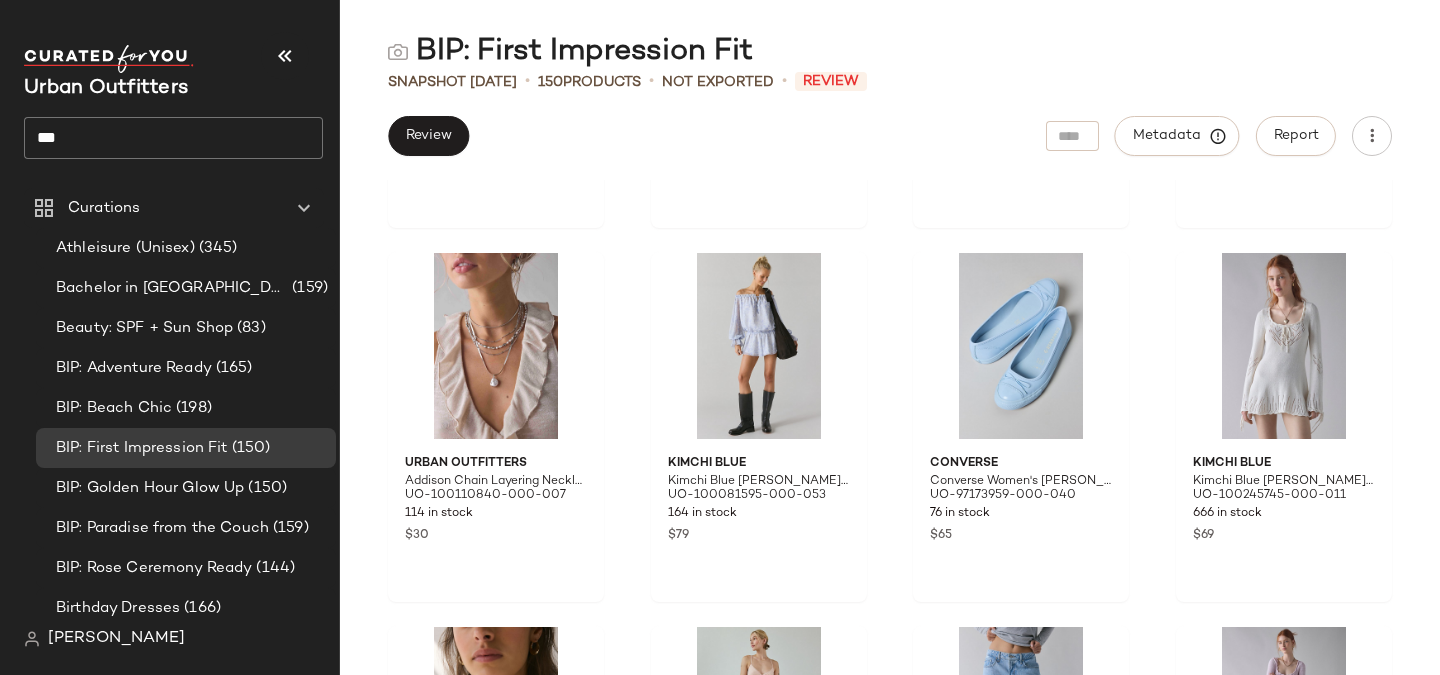 click on "***" 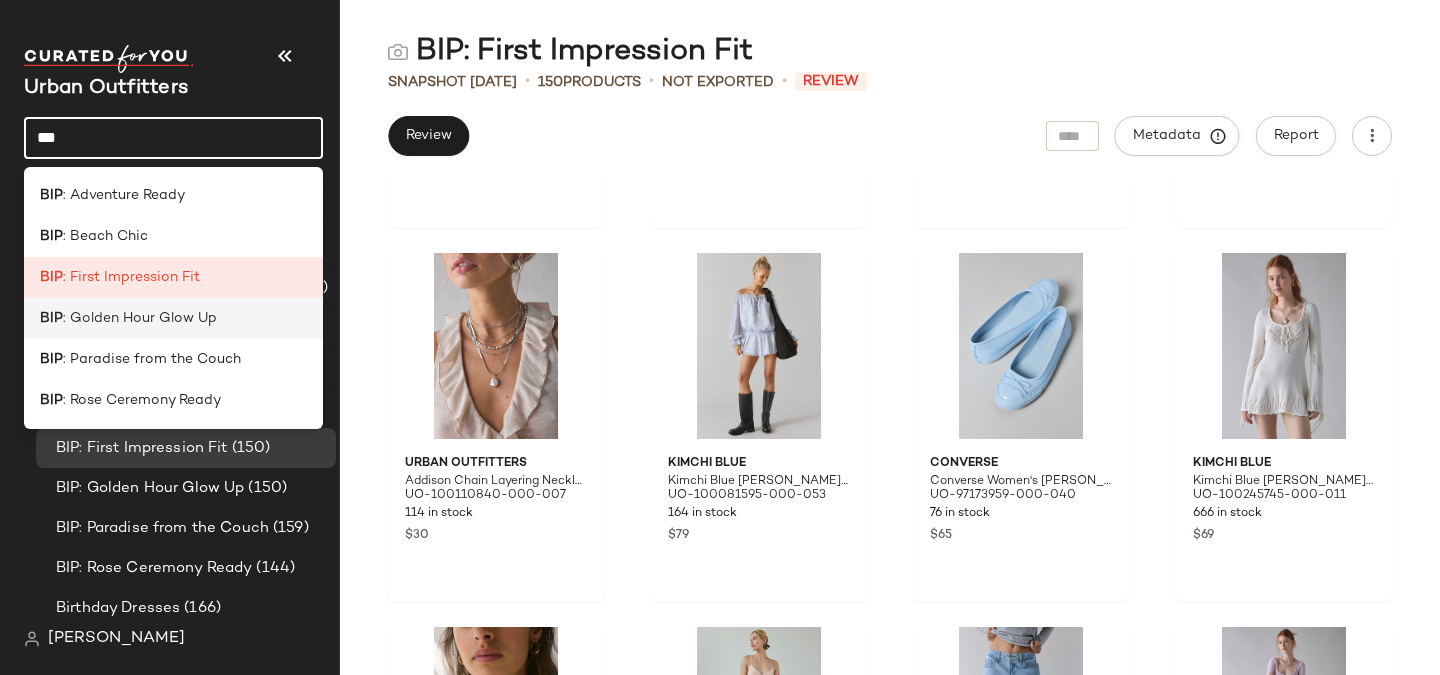 click on "BIP : Golden Hour Glow Up" 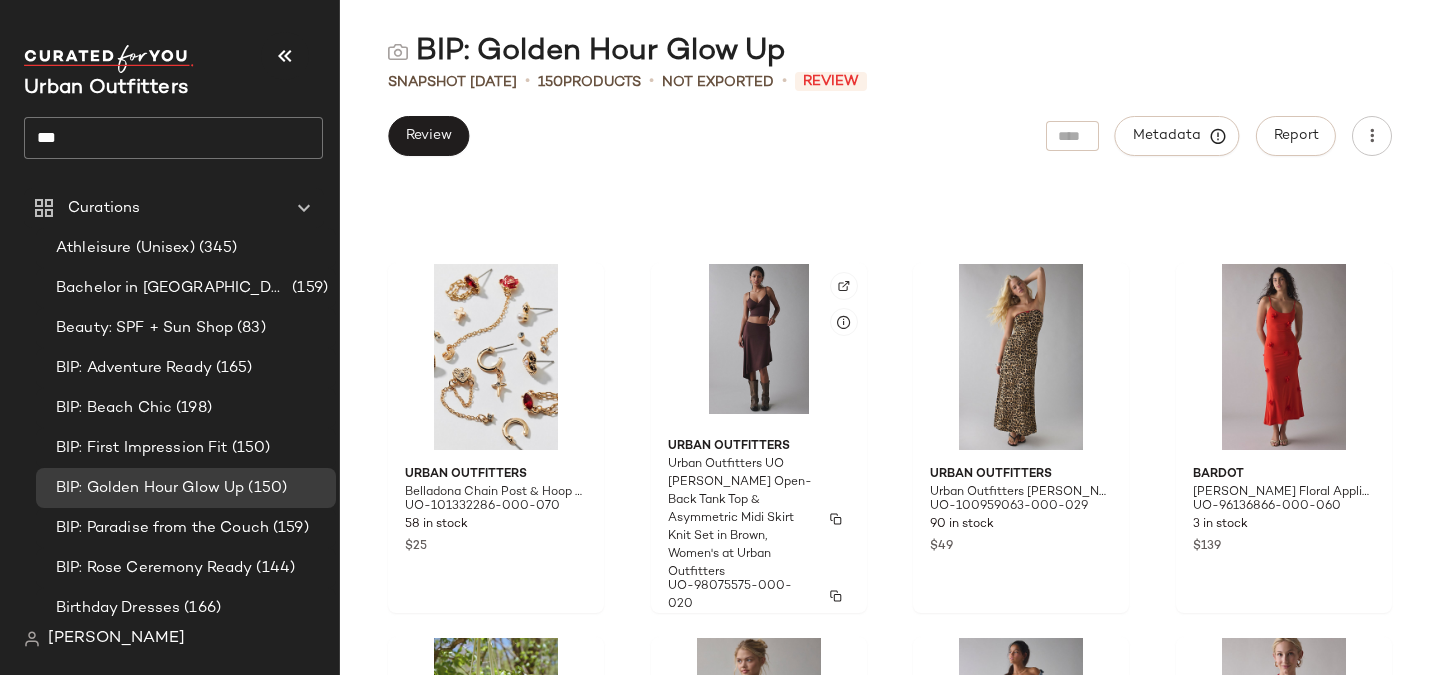 scroll, scrollTop: 2400, scrollLeft: 0, axis: vertical 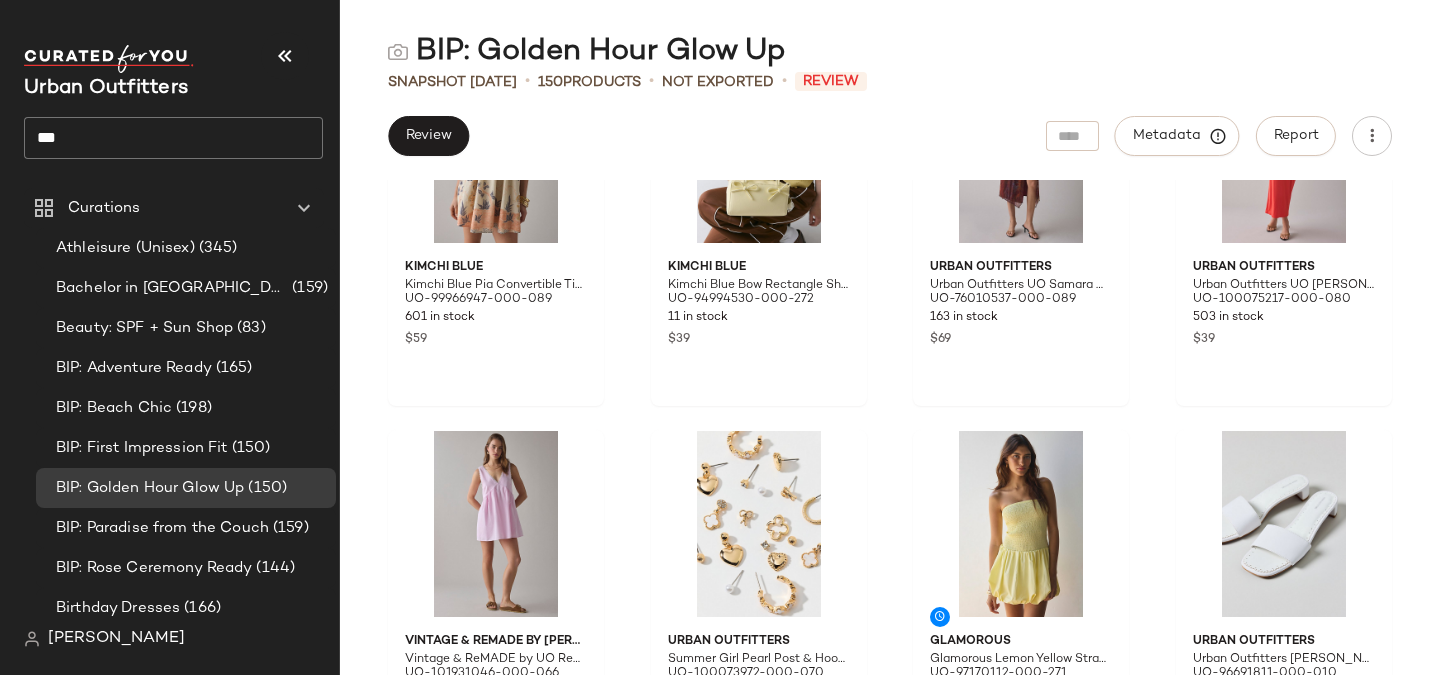 click on "***" 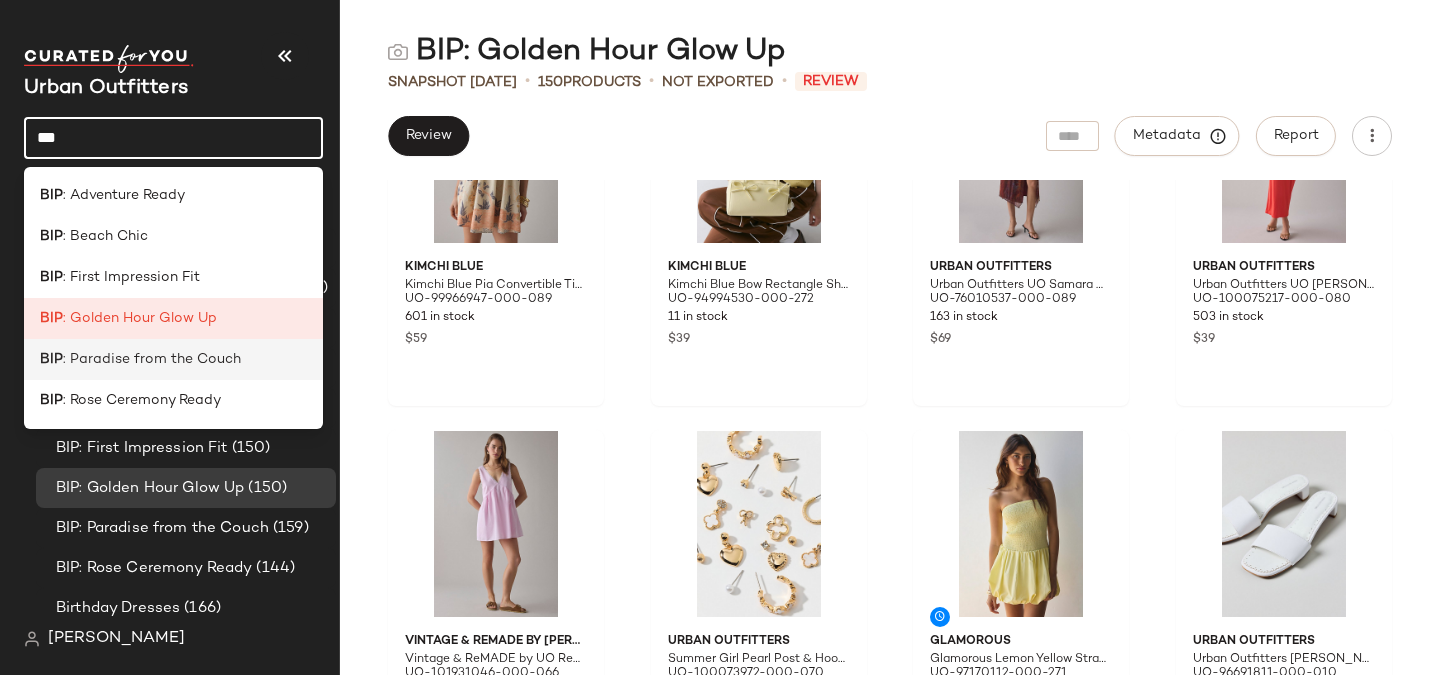 click on ": Paradise from the Couch" at bounding box center [152, 359] 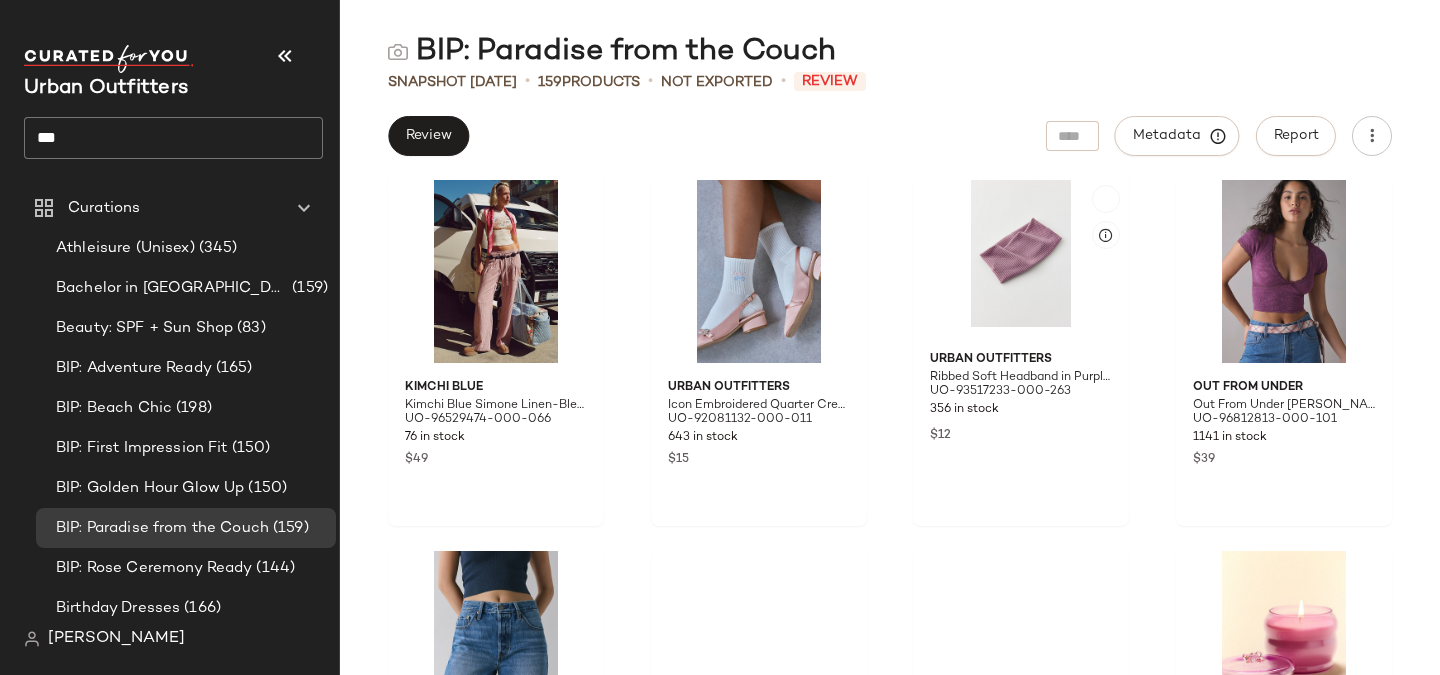 scroll, scrollTop: 2741, scrollLeft: 0, axis: vertical 